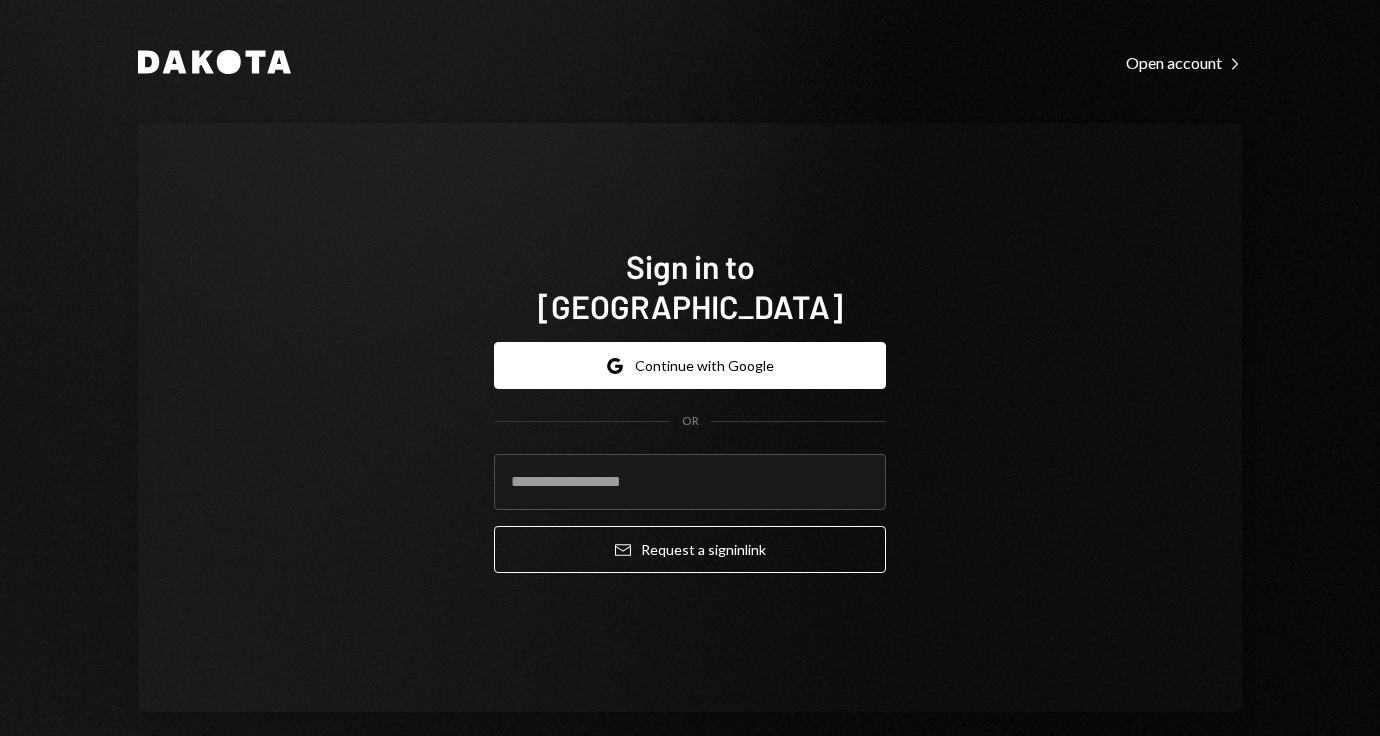 scroll, scrollTop: 0, scrollLeft: 0, axis: both 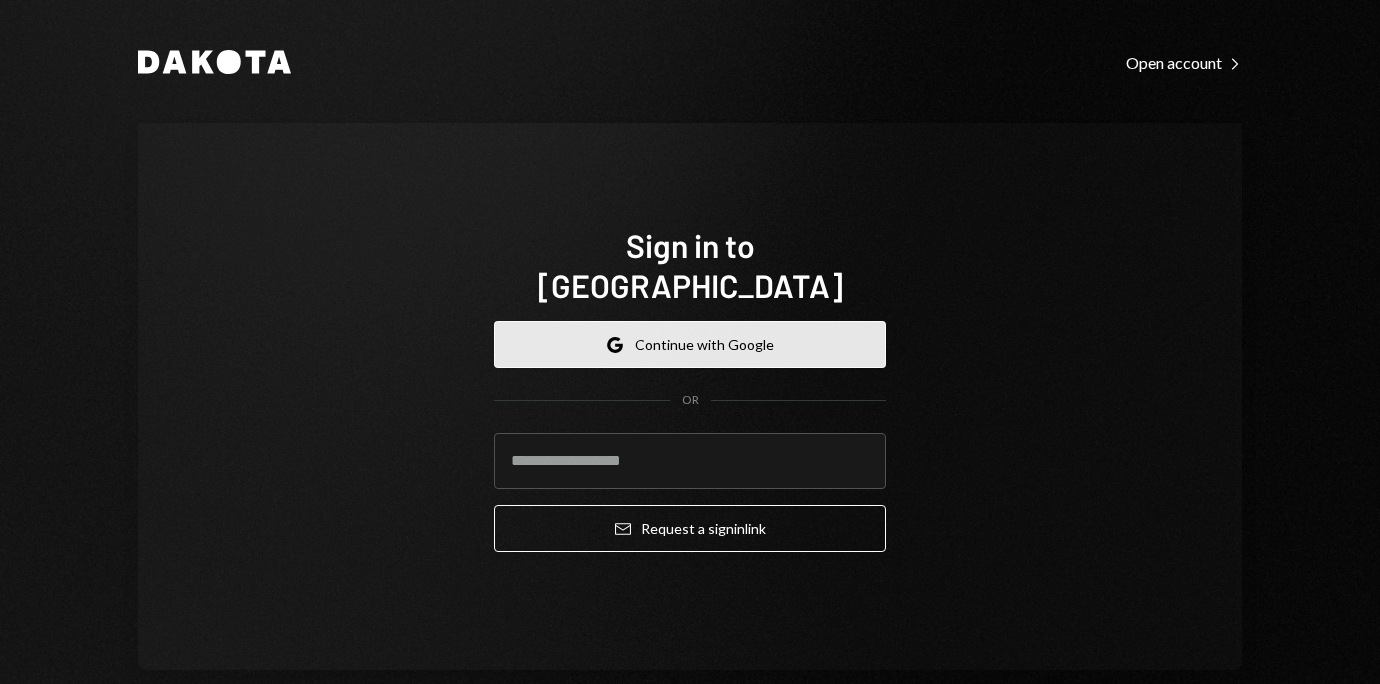 click on "Google  Continue with Google" at bounding box center [690, 344] 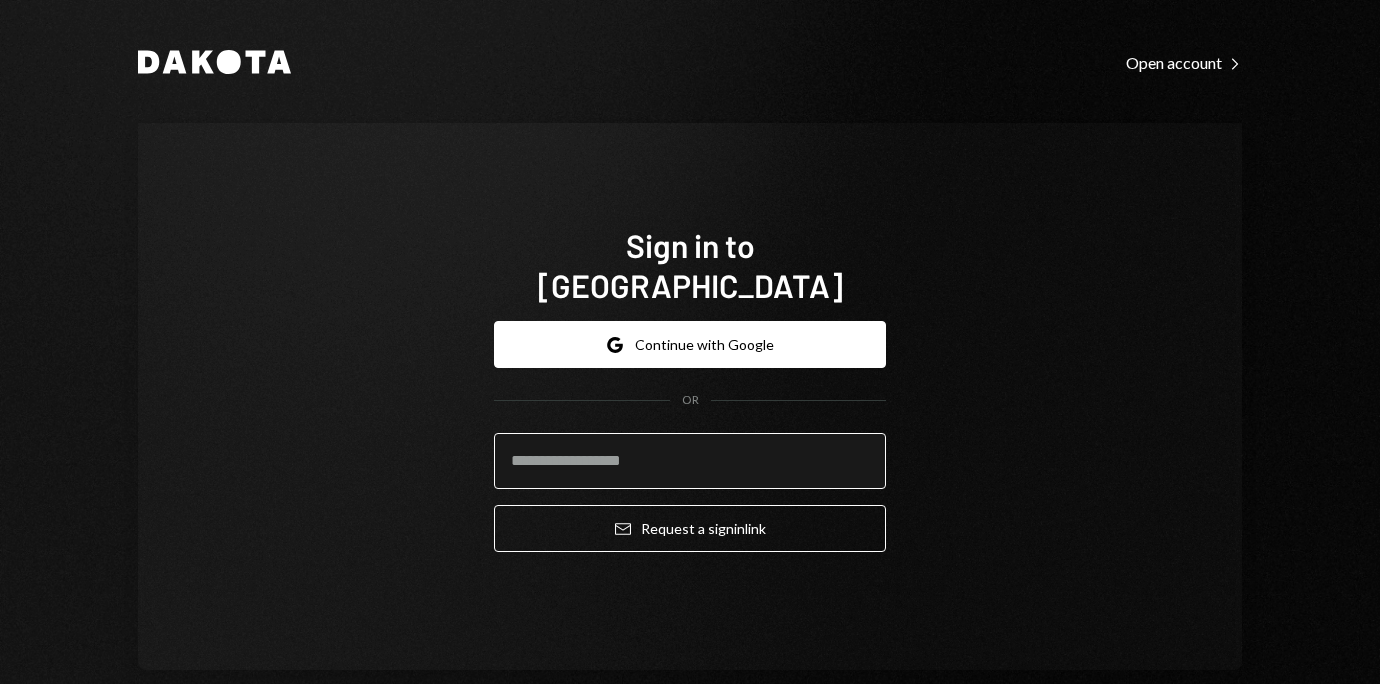 click at bounding box center [690, 461] 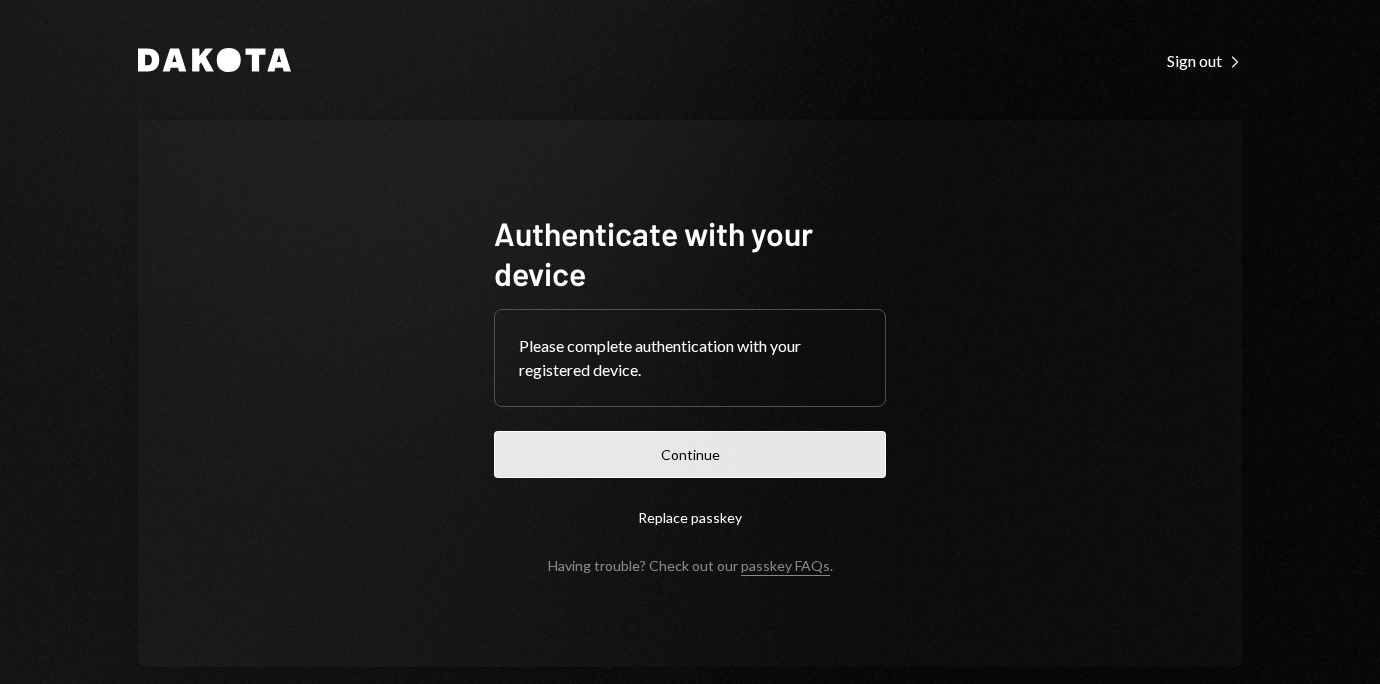 click on "Continue" at bounding box center (690, 454) 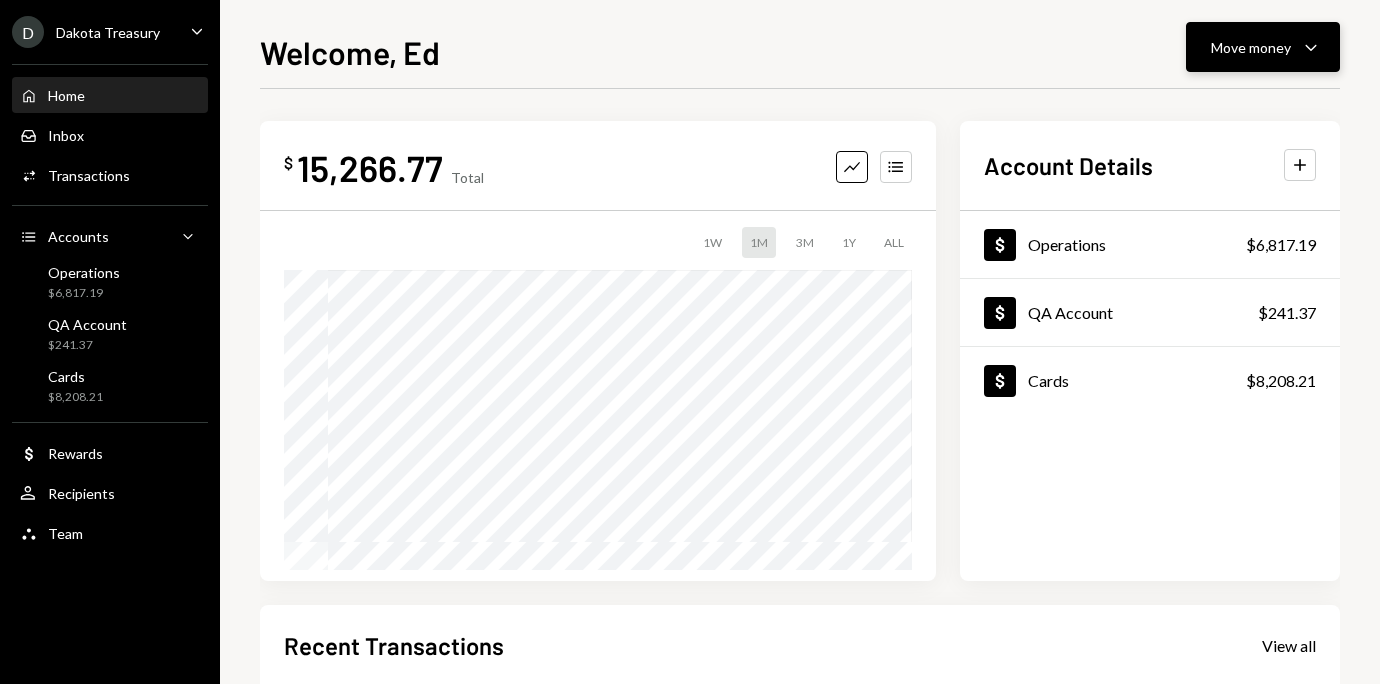 click on "Caret Down" 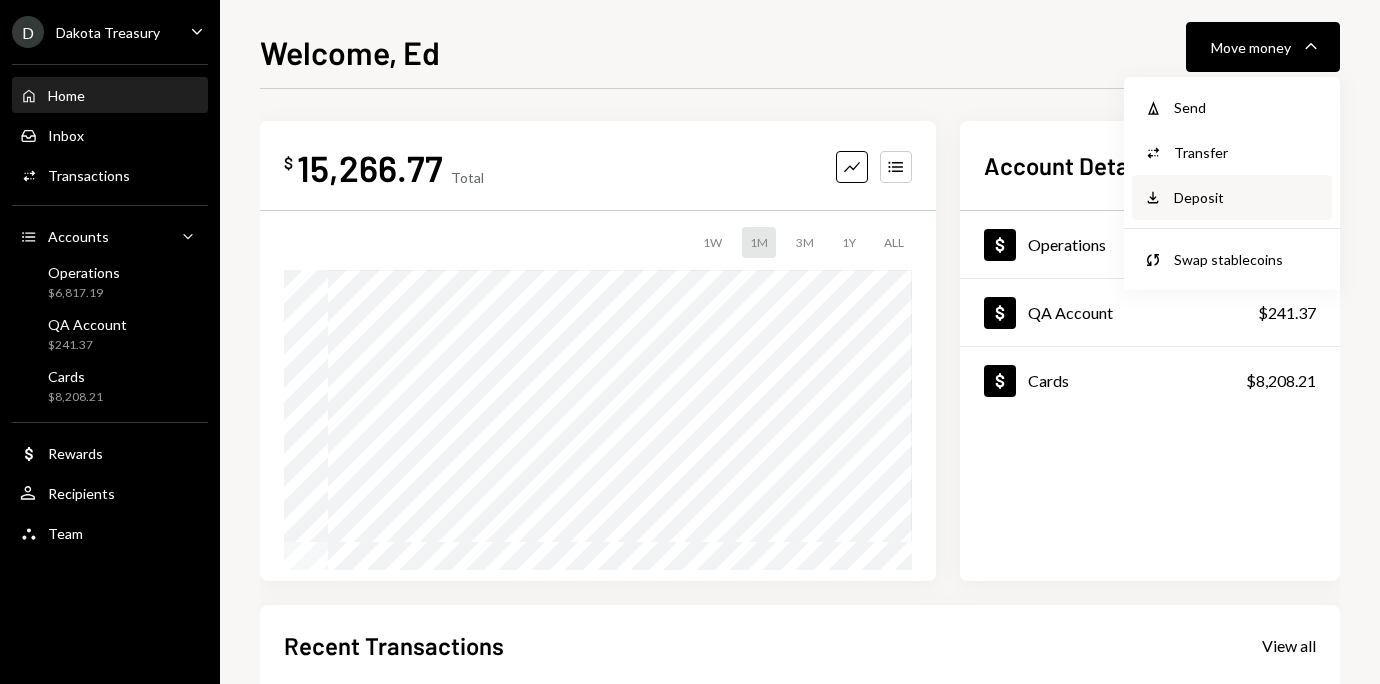 click on "Deposit" at bounding box center [1247, 197] 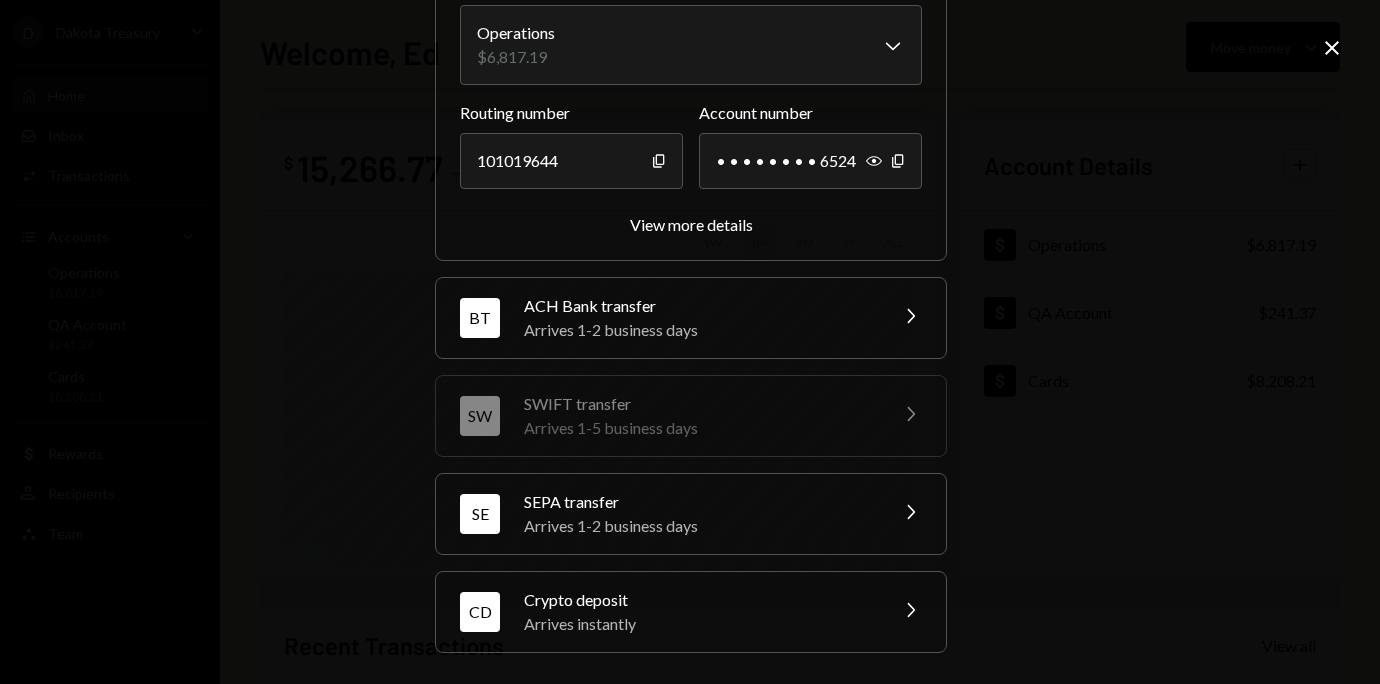 click on "Arrives 1-2 business days" at bounding box center (699, 526) 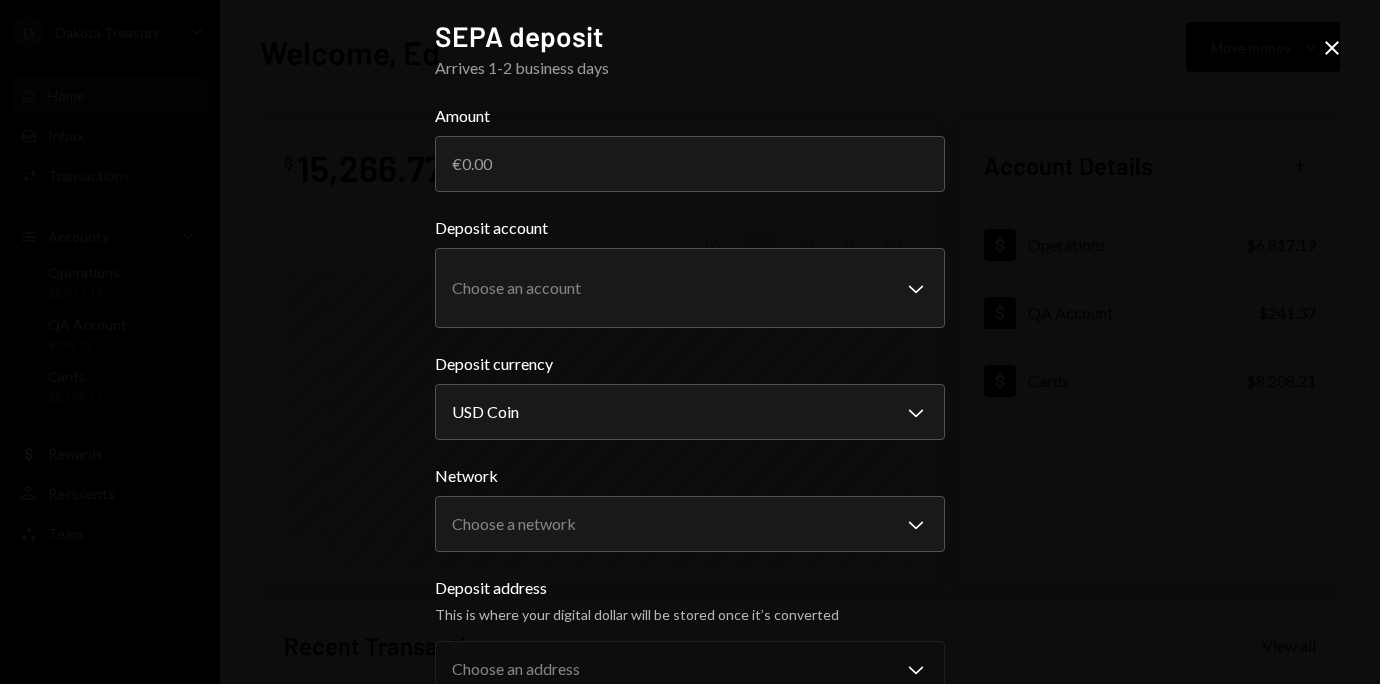 scroll, scrollTop: 6, scrollLeft: 0, axis: vertical 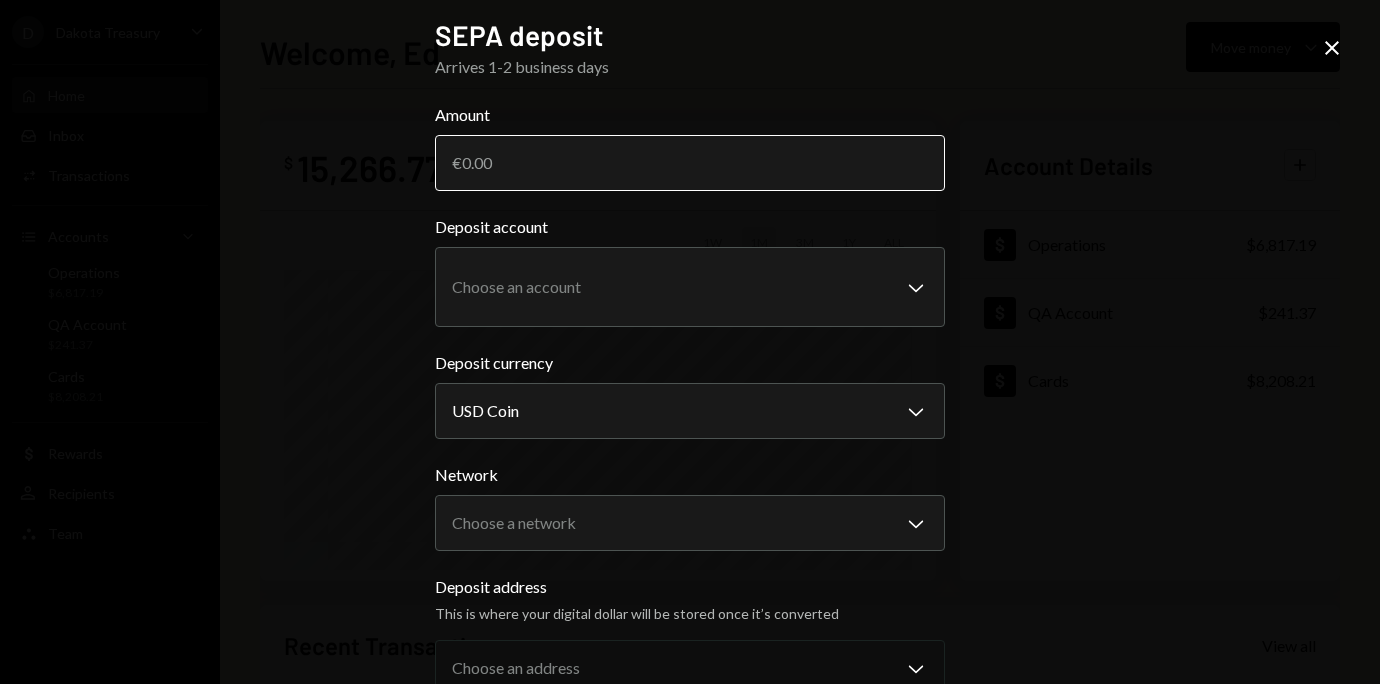 click on "Amount" at bounding box center (690, 163) 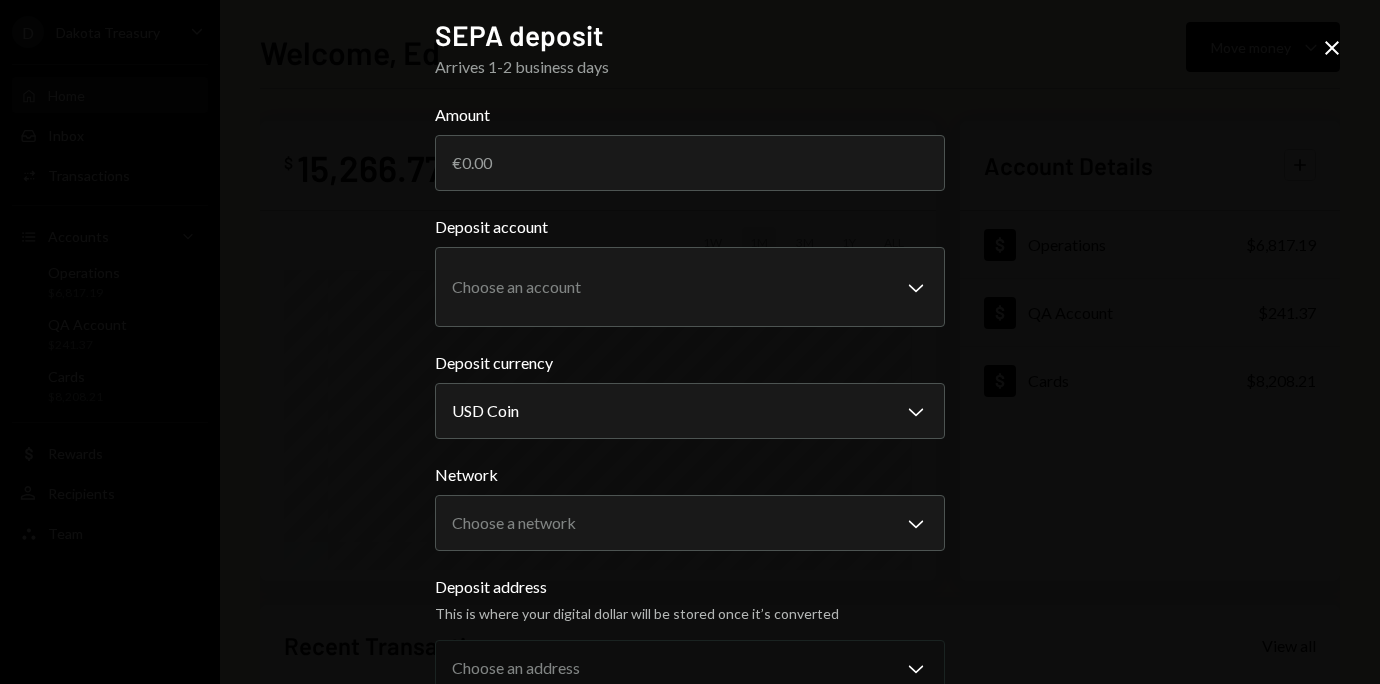 click on "Close" 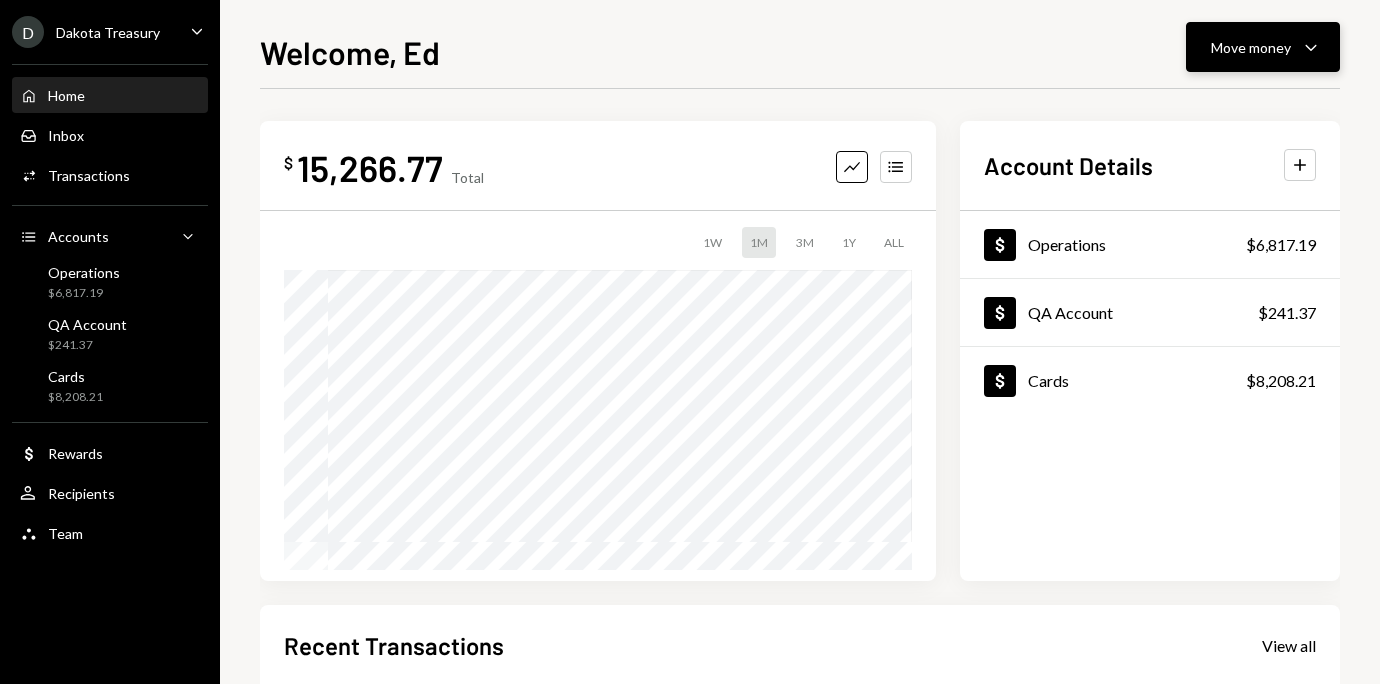 click on "Caret Down" 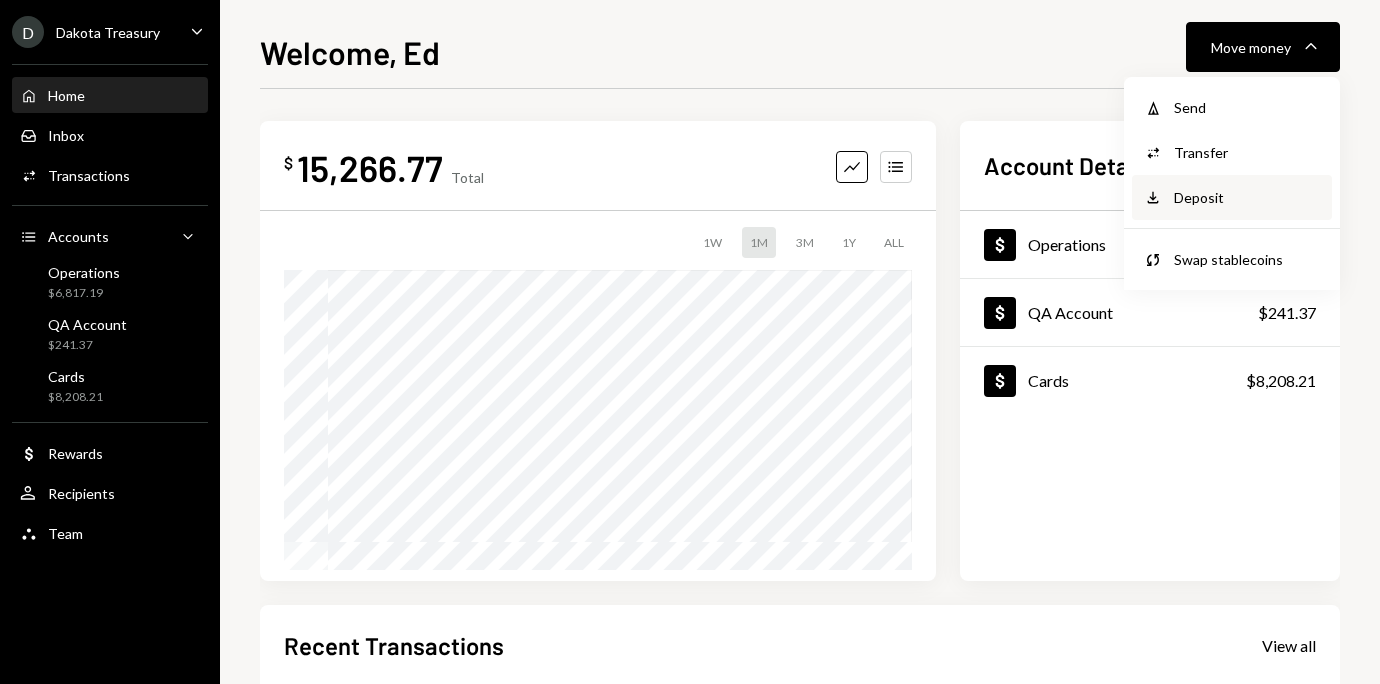 click on "Deposit" at bounding box center [1247, 197] 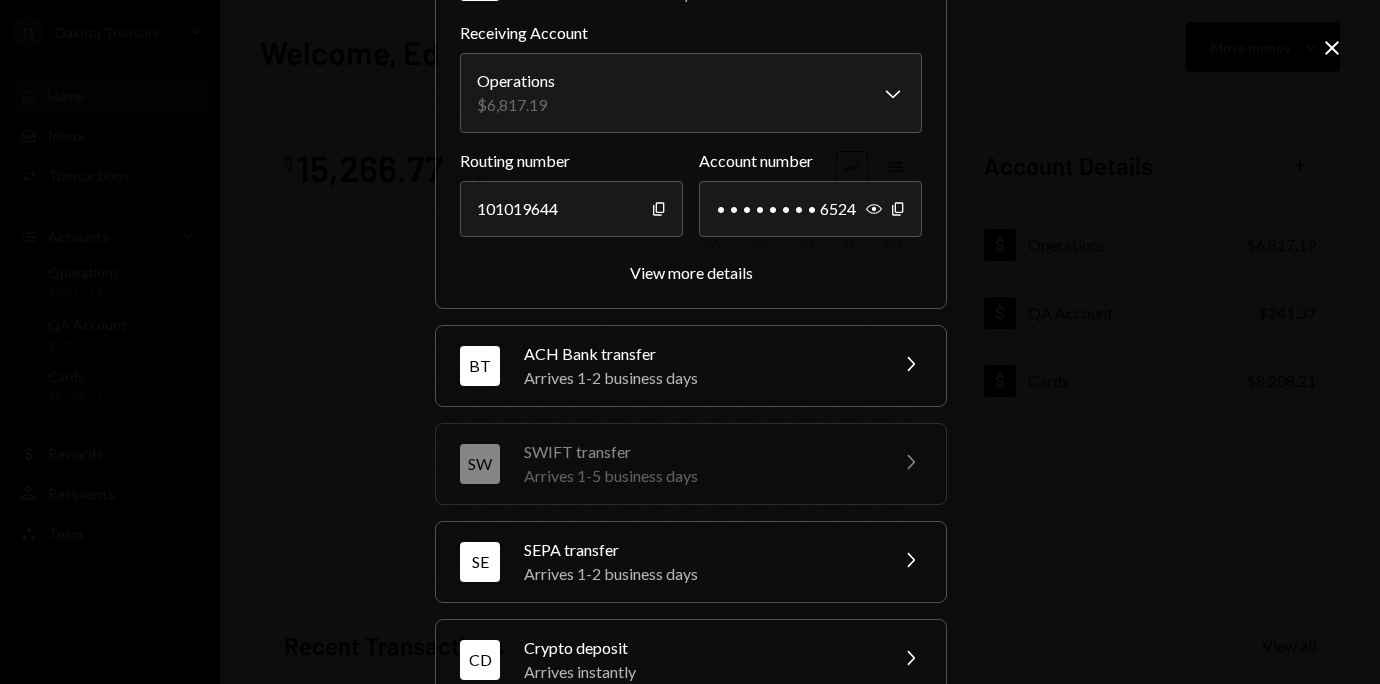 scroll, scrollTop: 194, scrollLeft: 0, axis: vertical 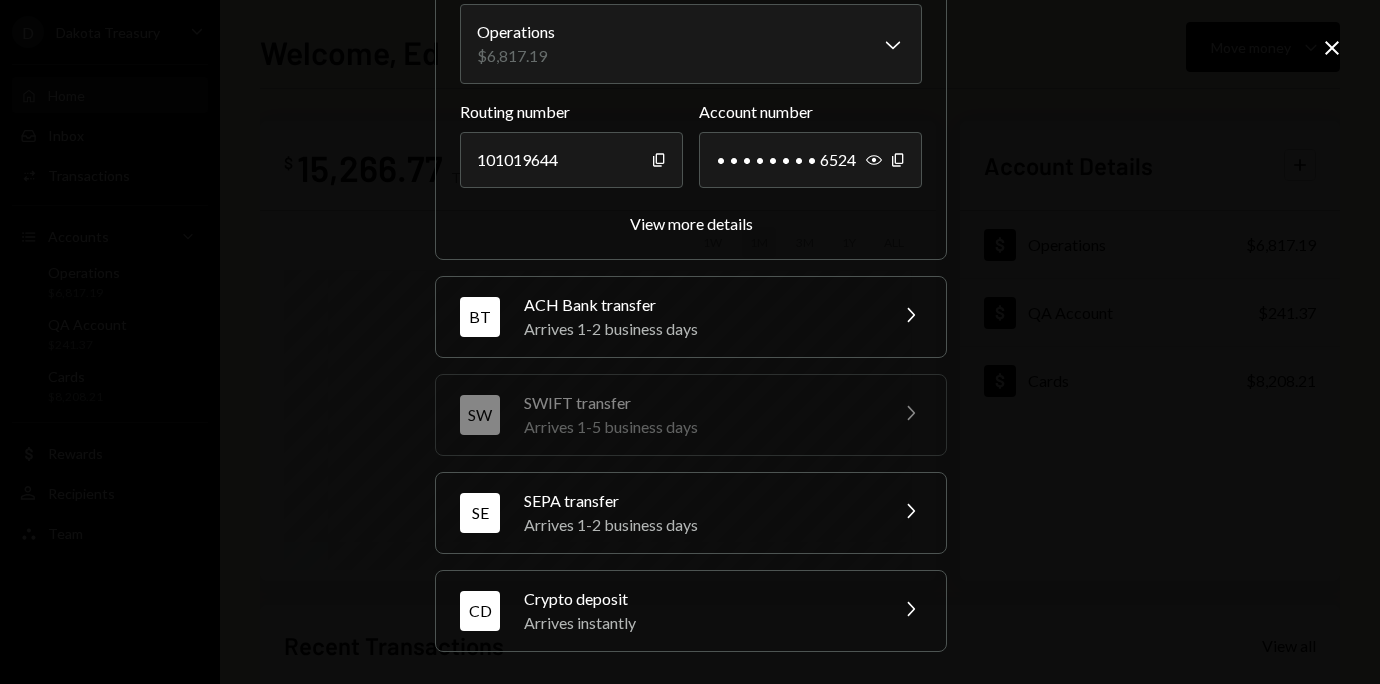 click on "SEPA transfer" at bounding box center (699, 501) 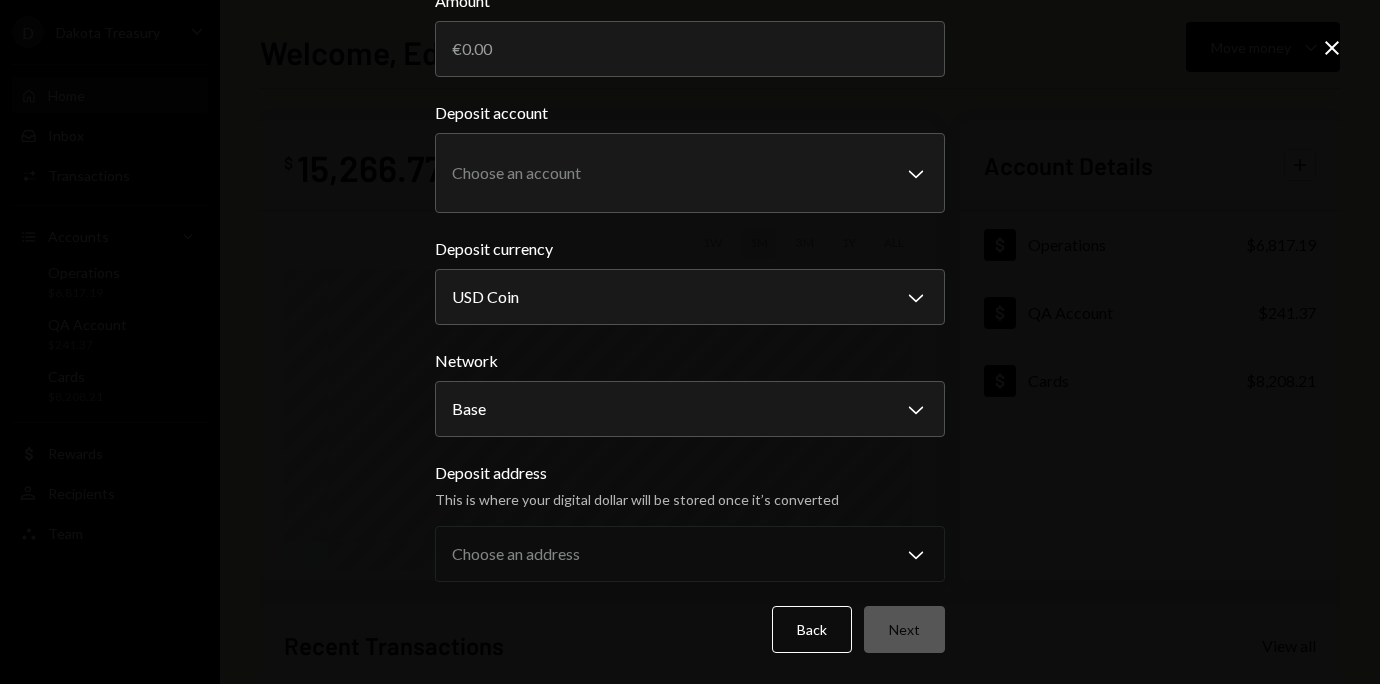 scroll, scrollTop: 66, scrollLeft: 0, axis: vertical 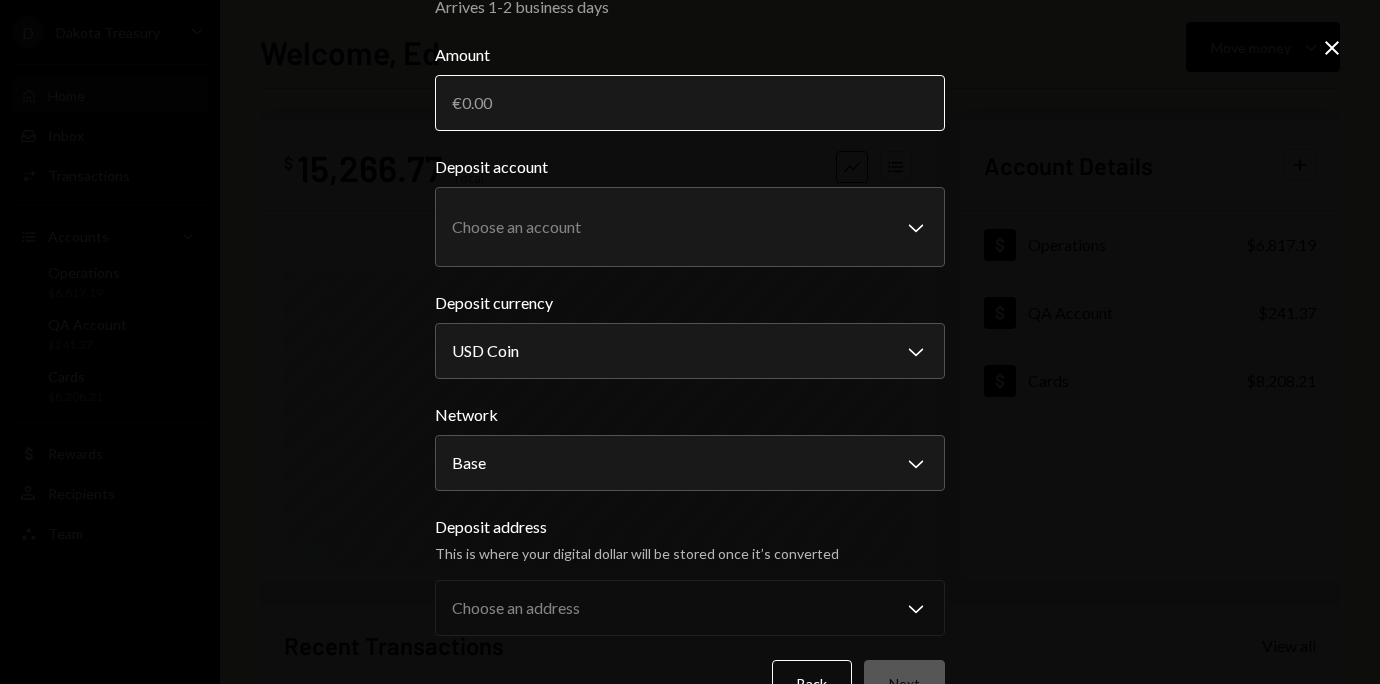 click on "Amount" at bounding box center [690, 103] 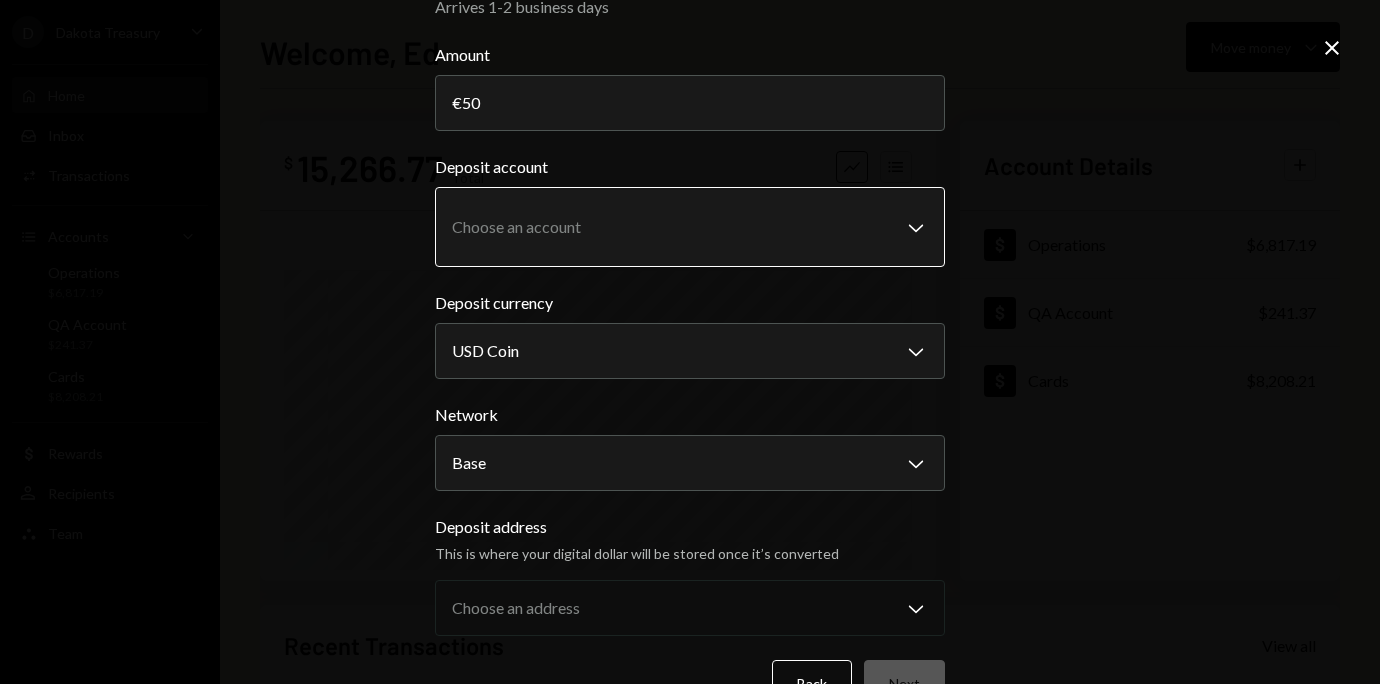 type on "50" 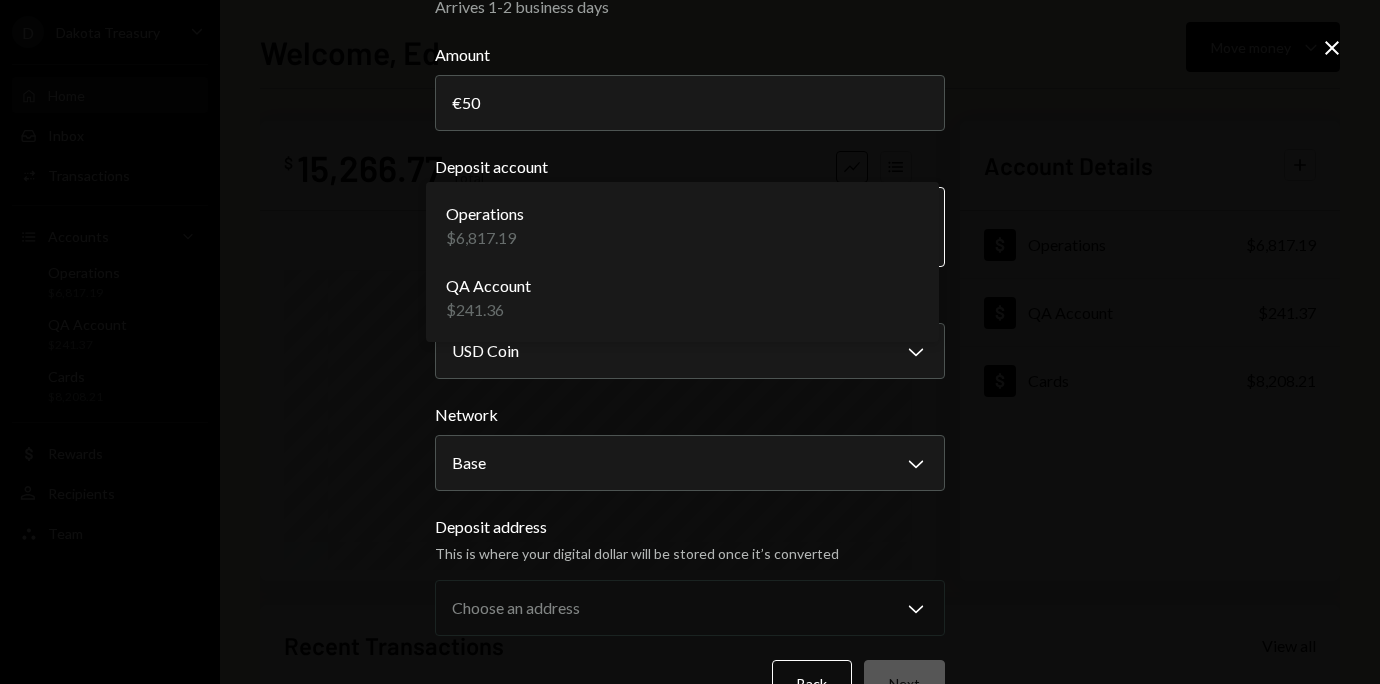click on "**********" at bounding box center [690, 342] 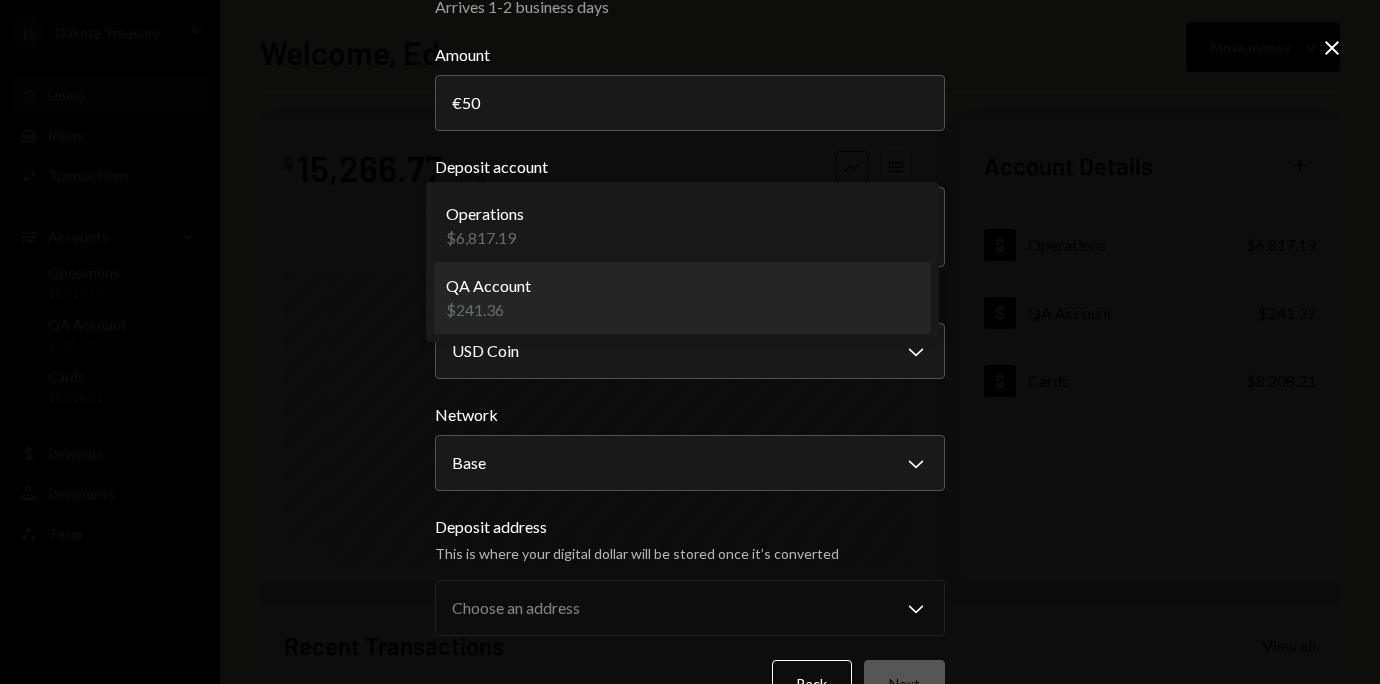 select on "**********" 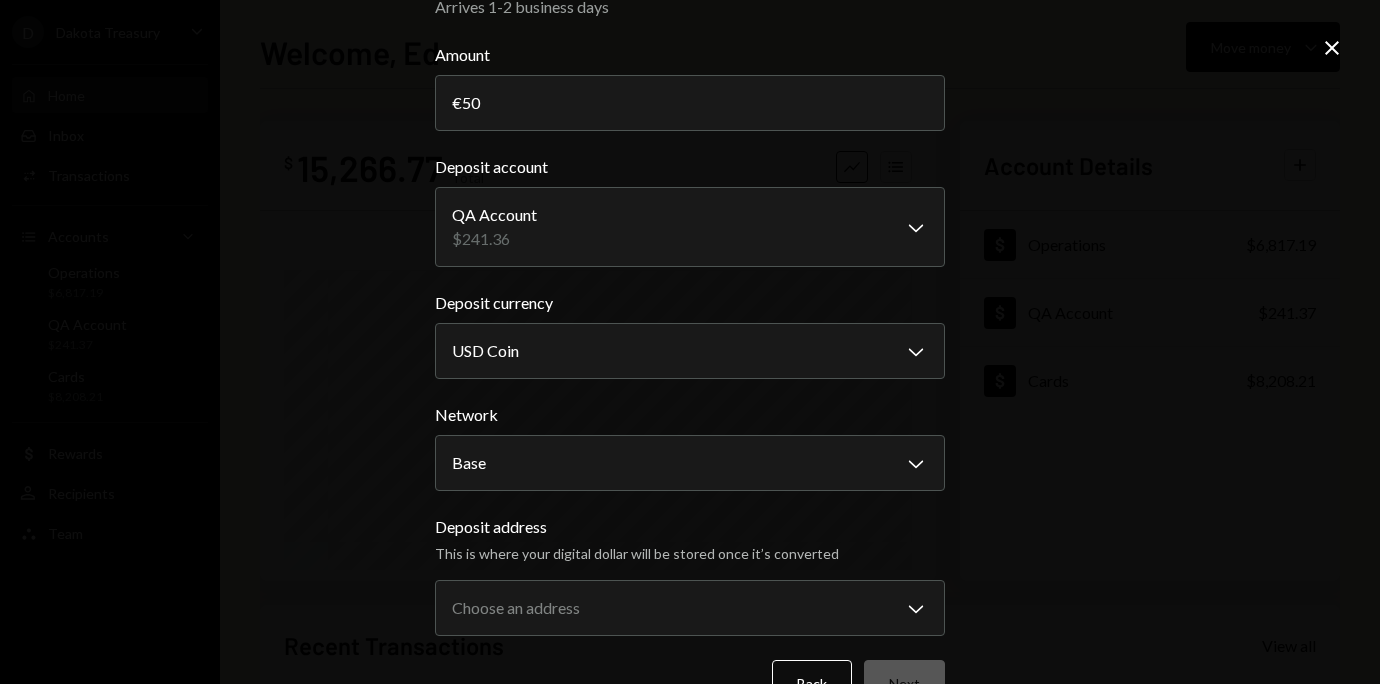 click on "**********" at bounding box center (690, 342) 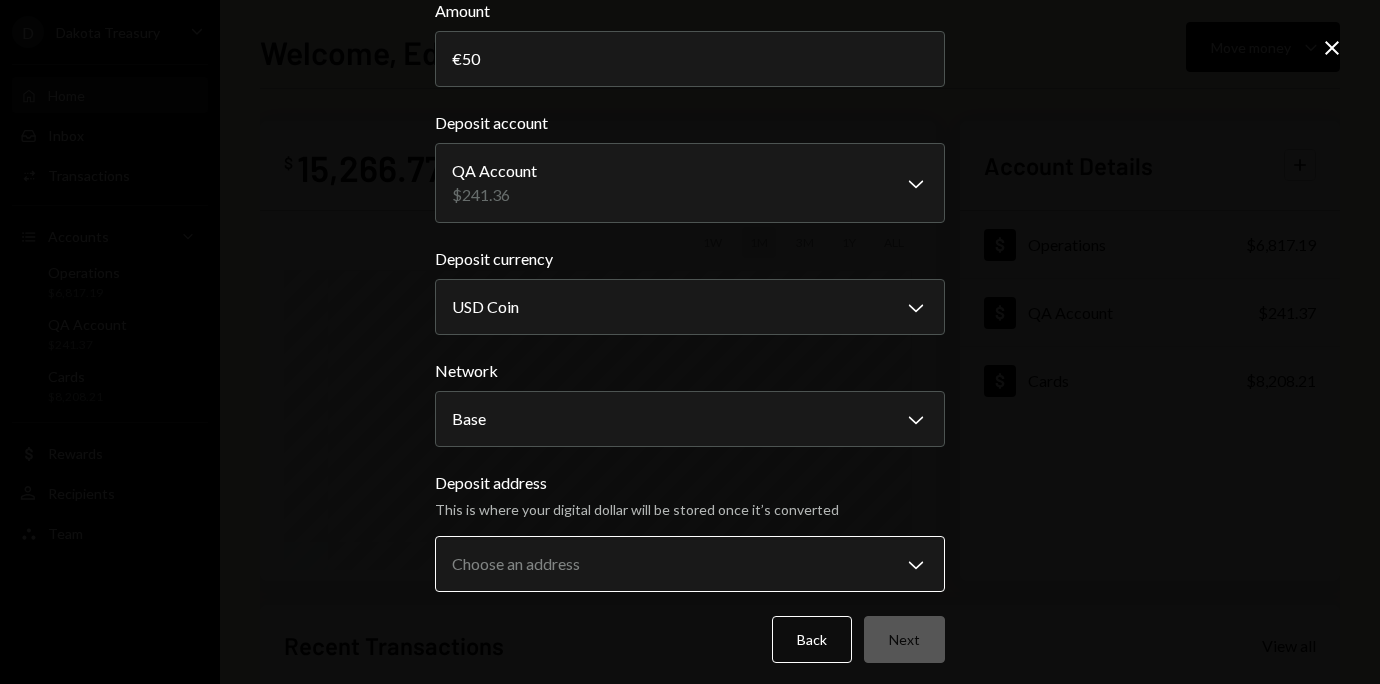 scroll, scrollTop: 120, scrollLeft: 0, axis: vertical 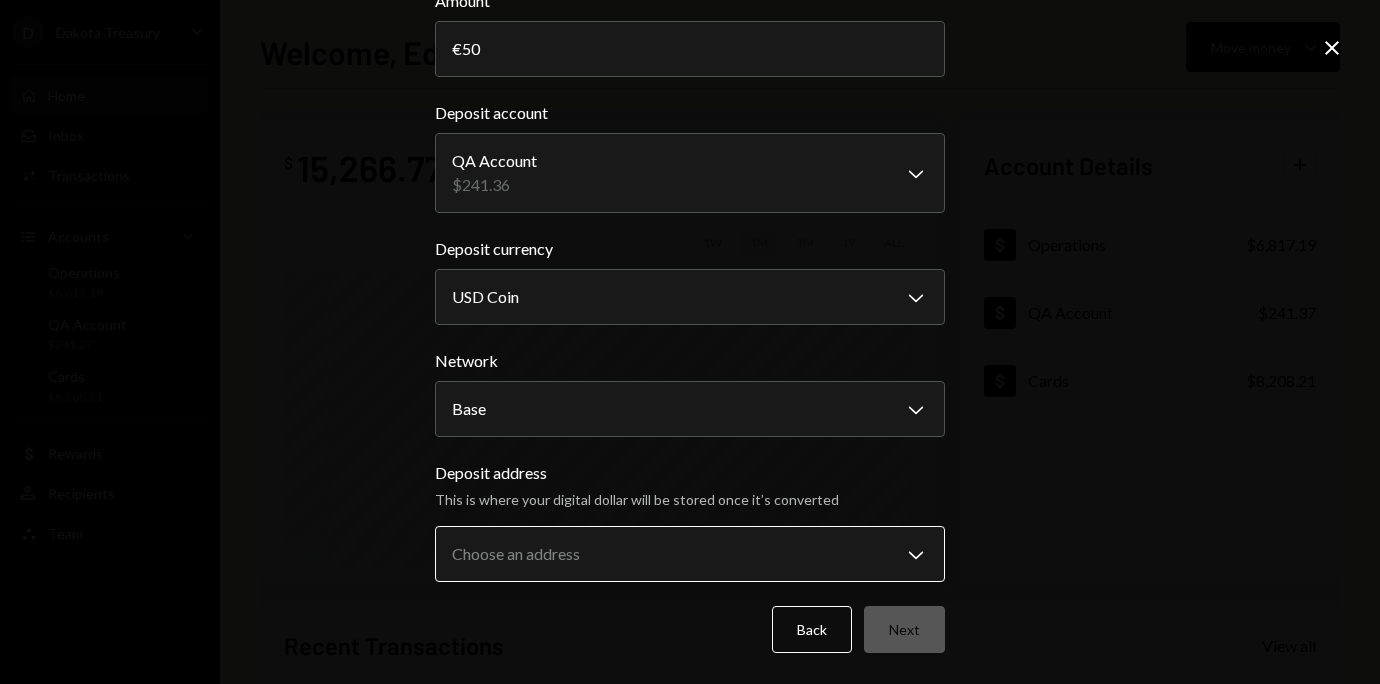 click on "**********" at bounding box center (690, 342) 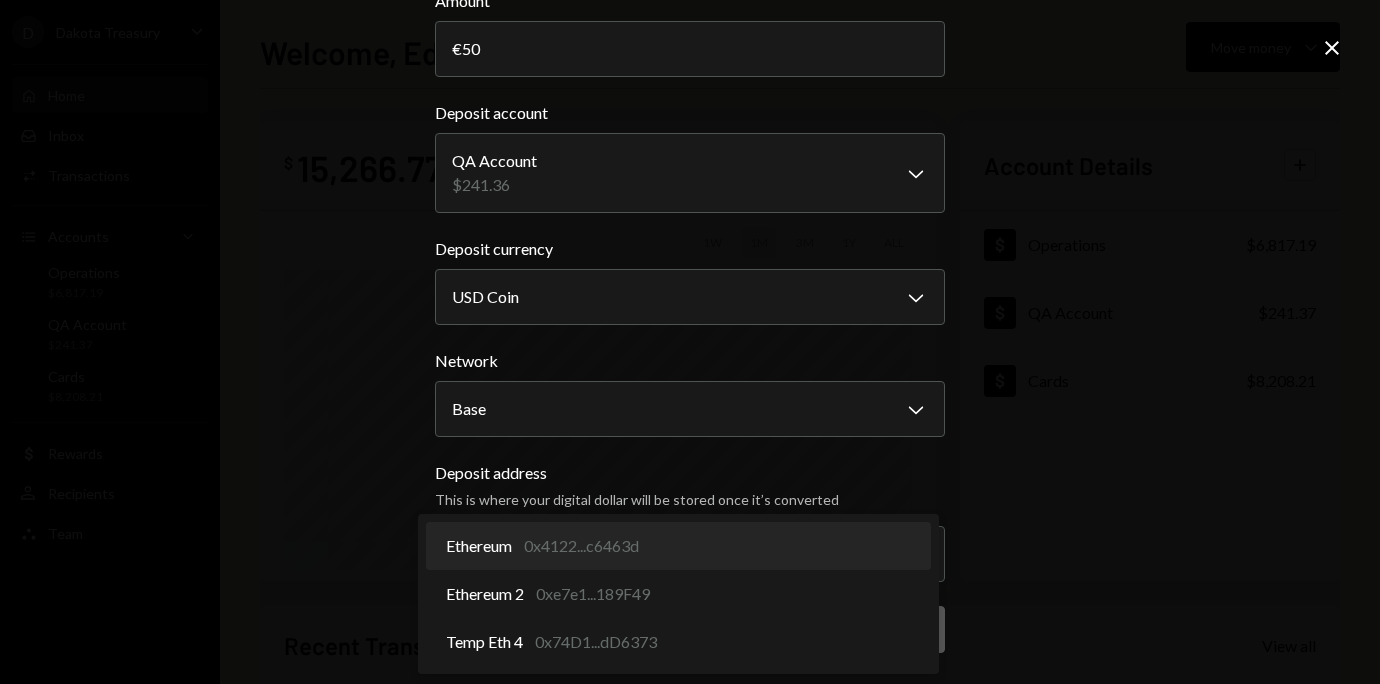 select on "**********" 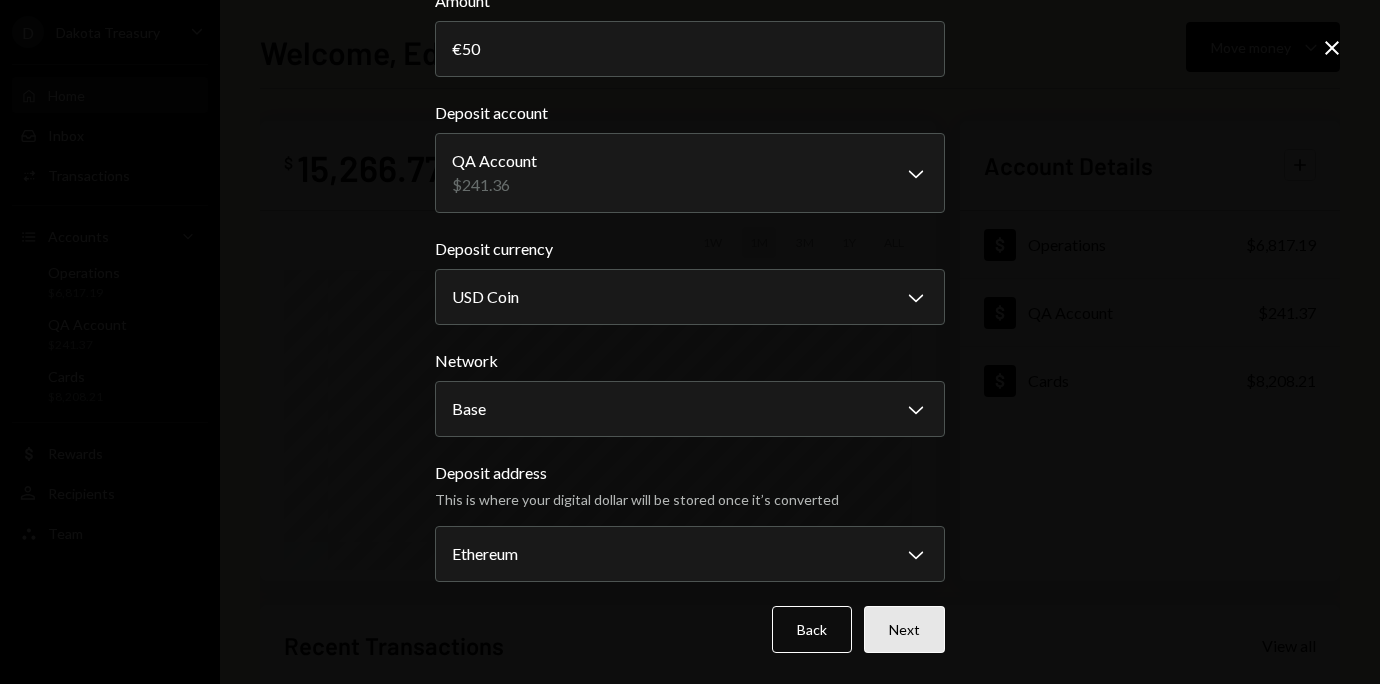 click on "Next" at bounding box center (904, 629) 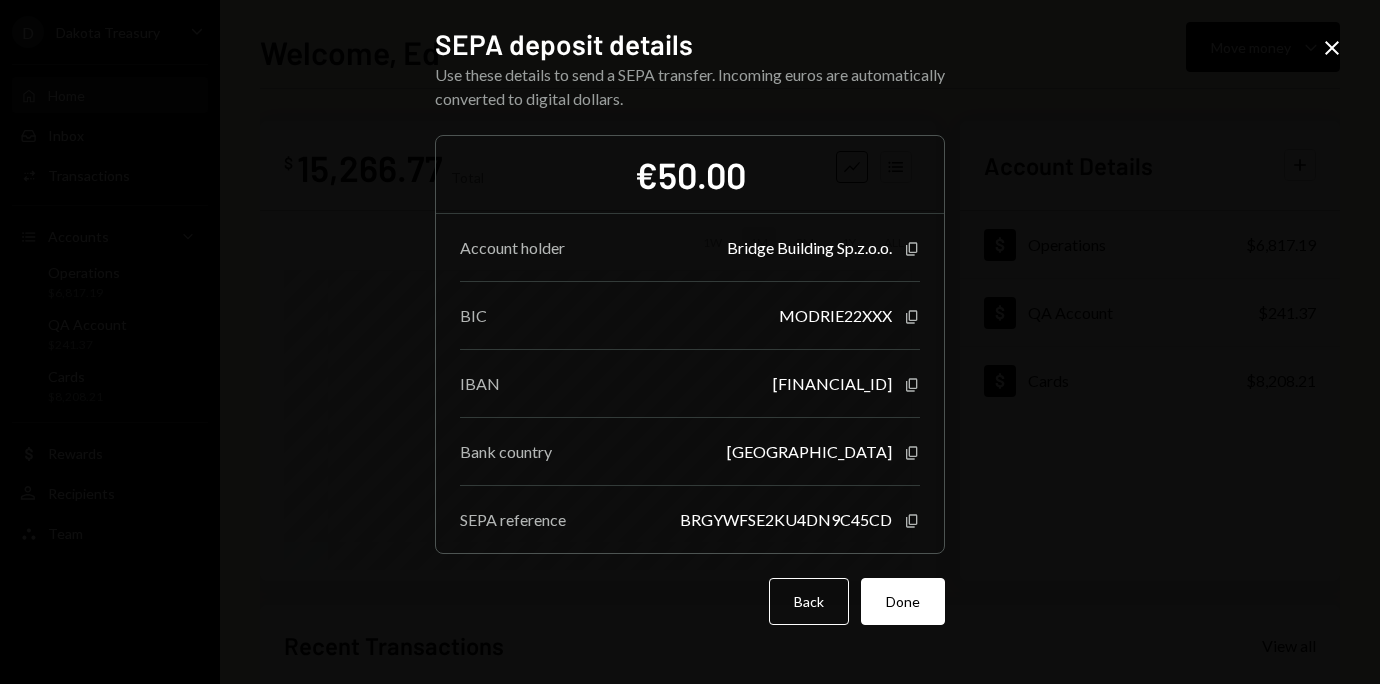 scroll, scrollTop: 0, scrollLeft: 0, axis: both 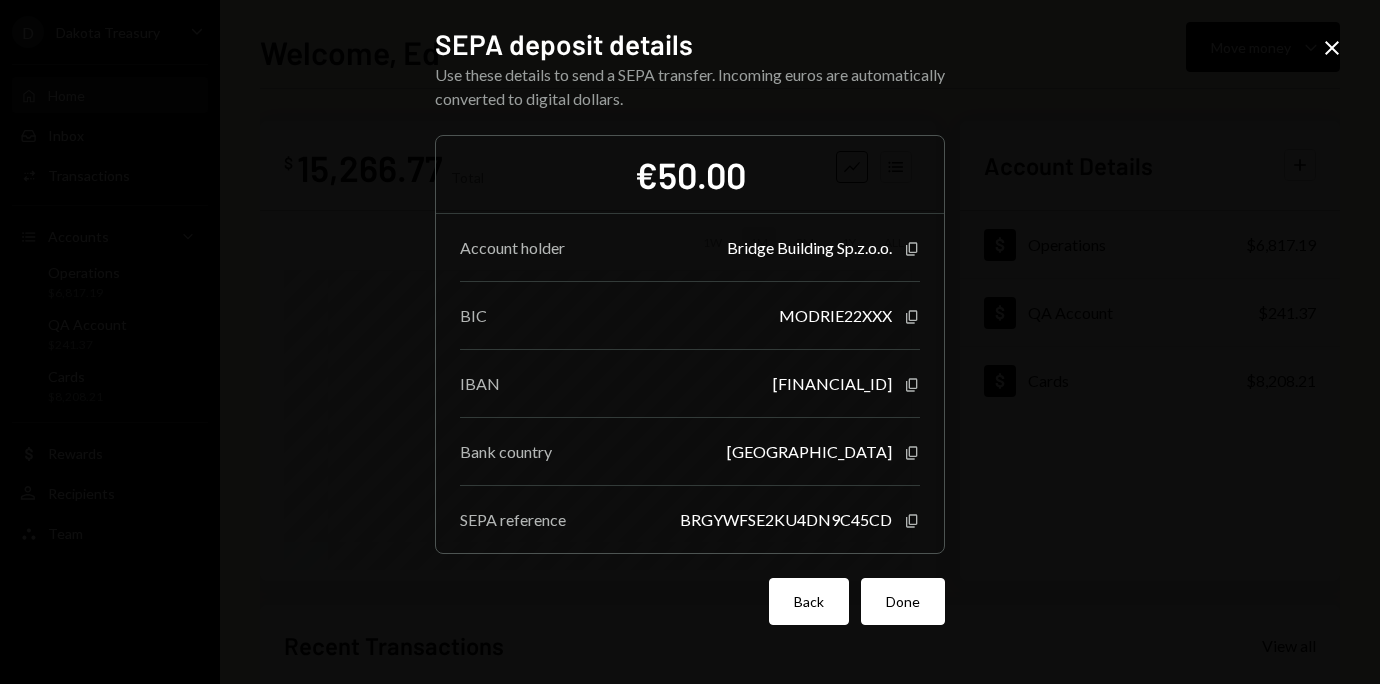 click on "Back" at bounding box center (809, 601) 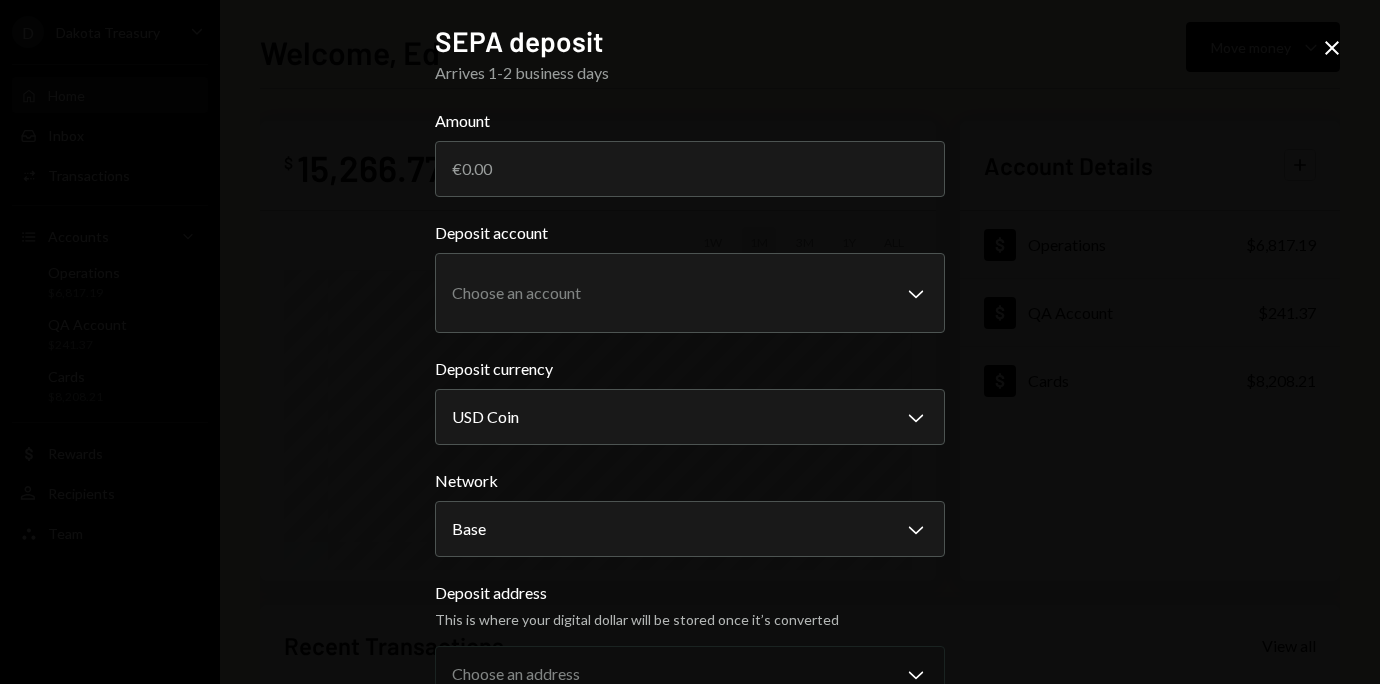 click on "Close" 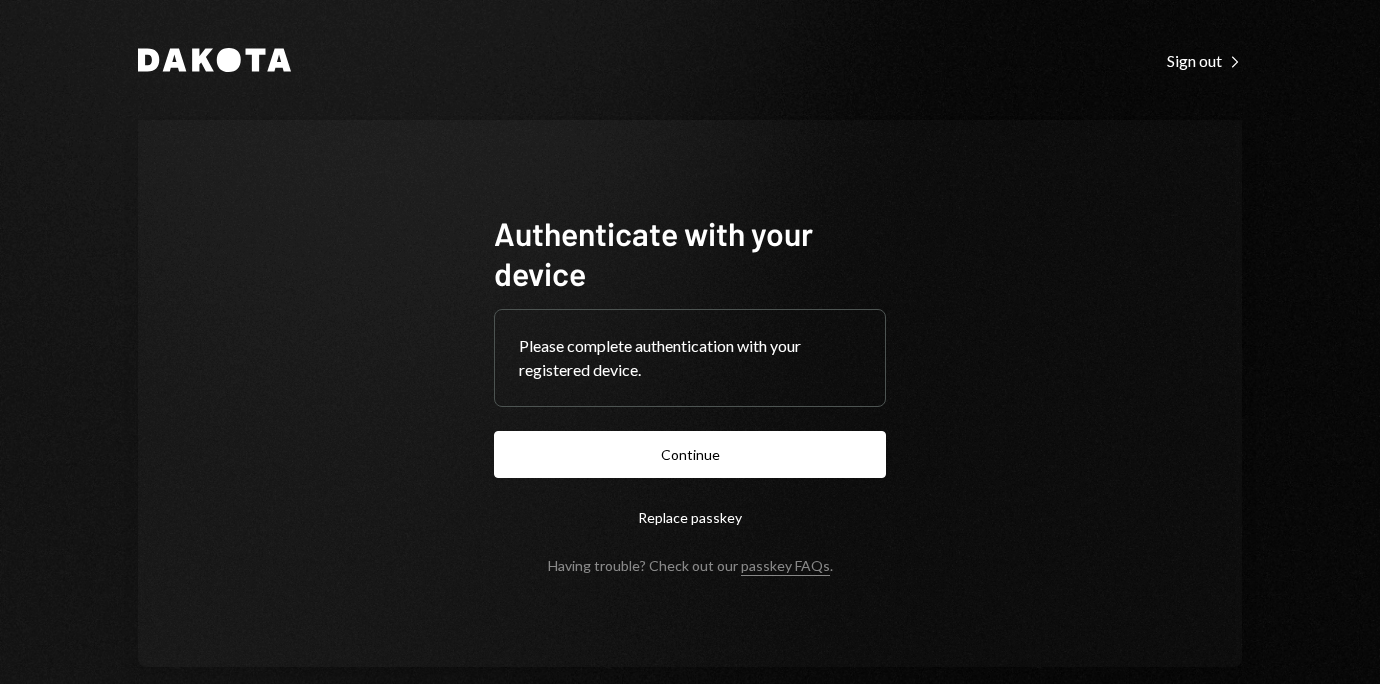 scroll, scrollTop: 0, scrollLeft: 0, axis: both 